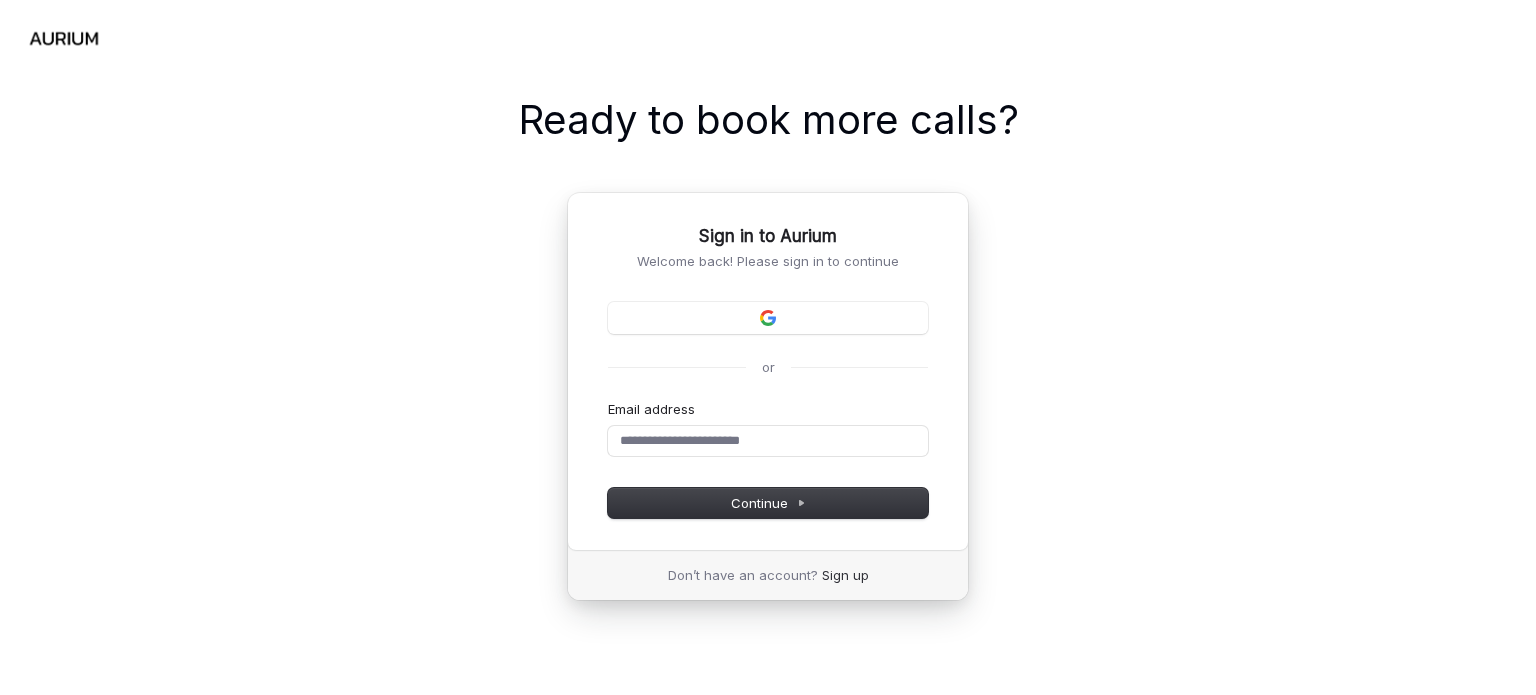 scroll, scrollTop: 0, scrollLeft: 0, axis: both 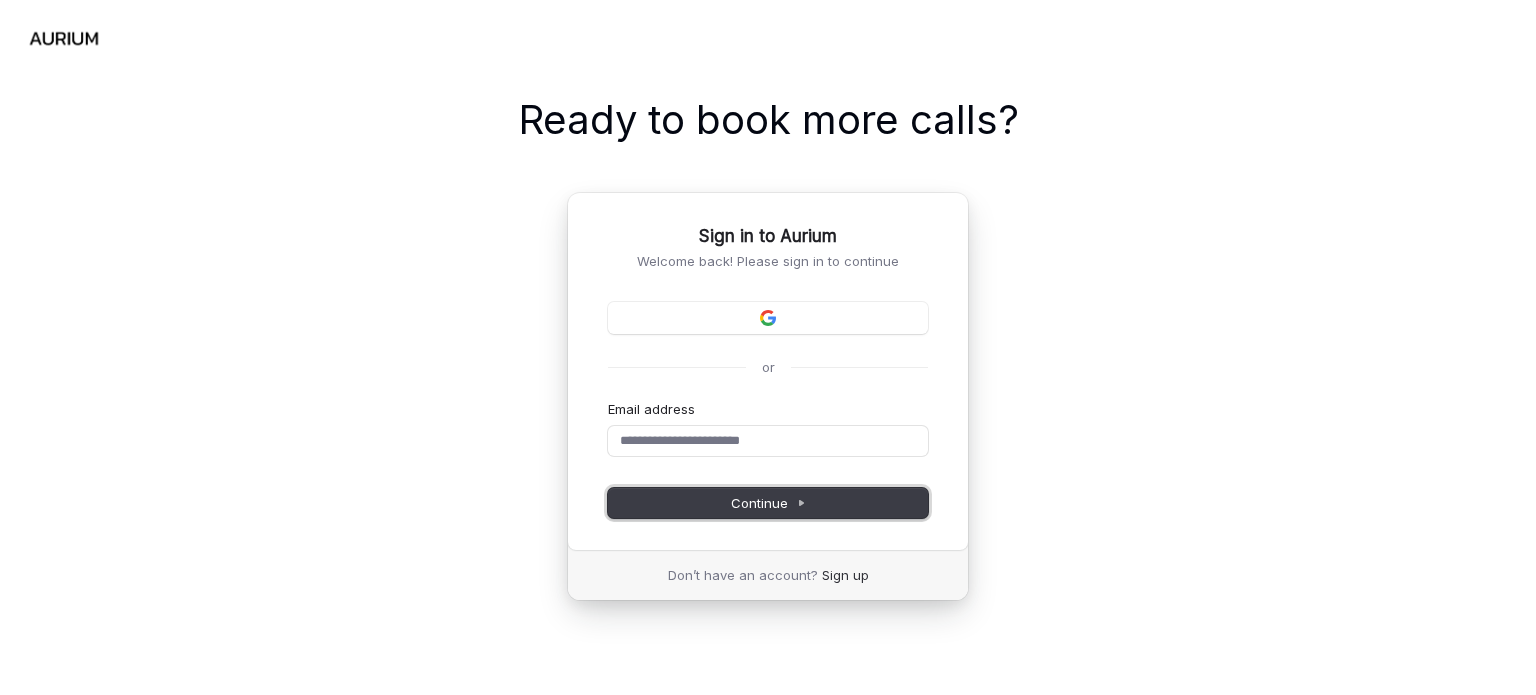 click on "Continue" at bounding box center (768, 503) 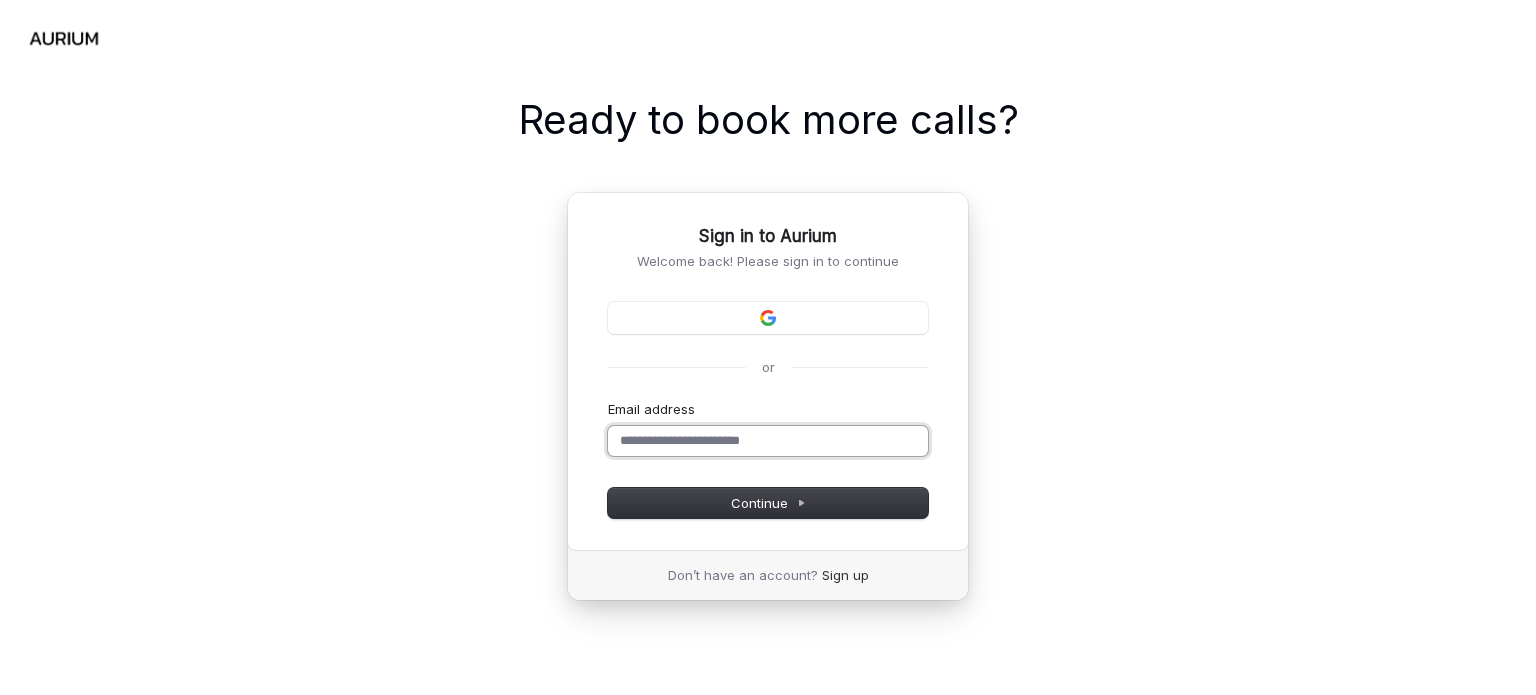 click on "Email address" at bounding box center [768, 441] 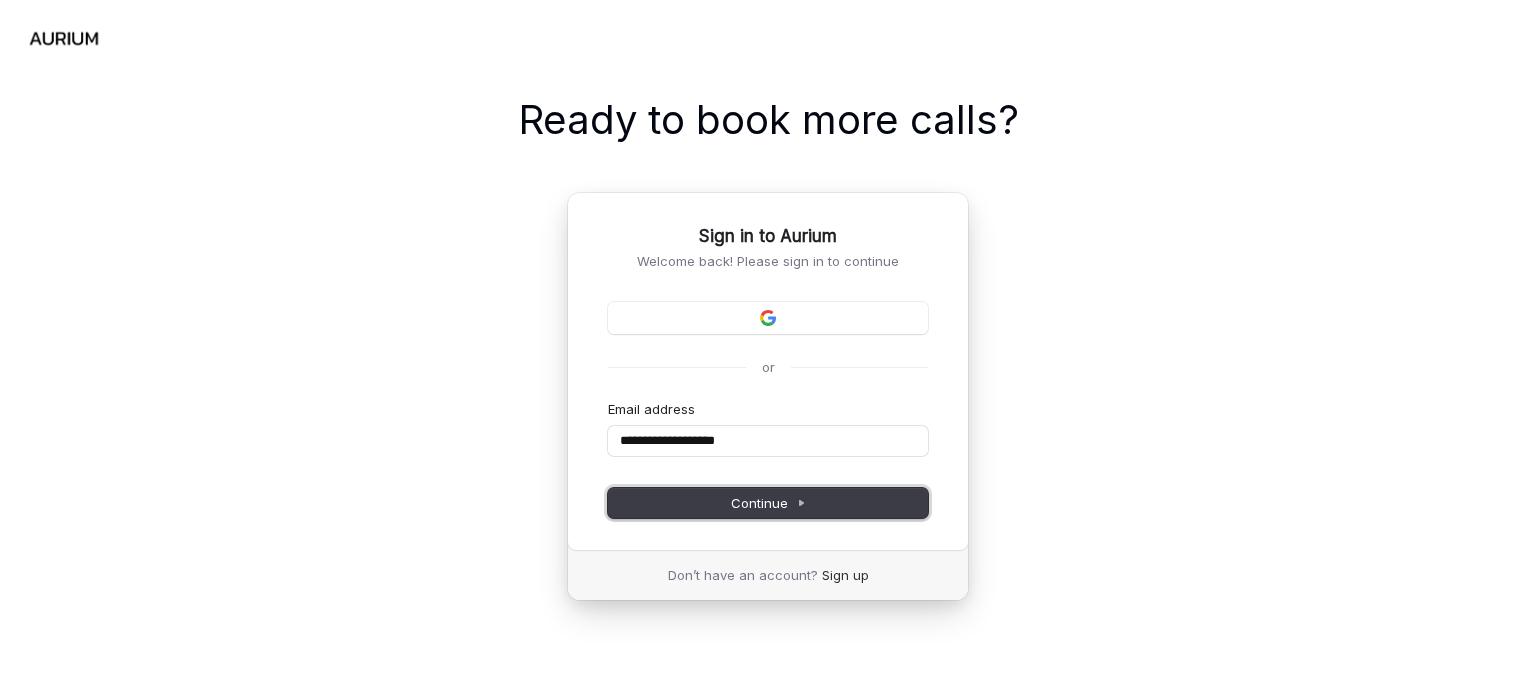 click on "Continue" at bounding box center (768, 503) 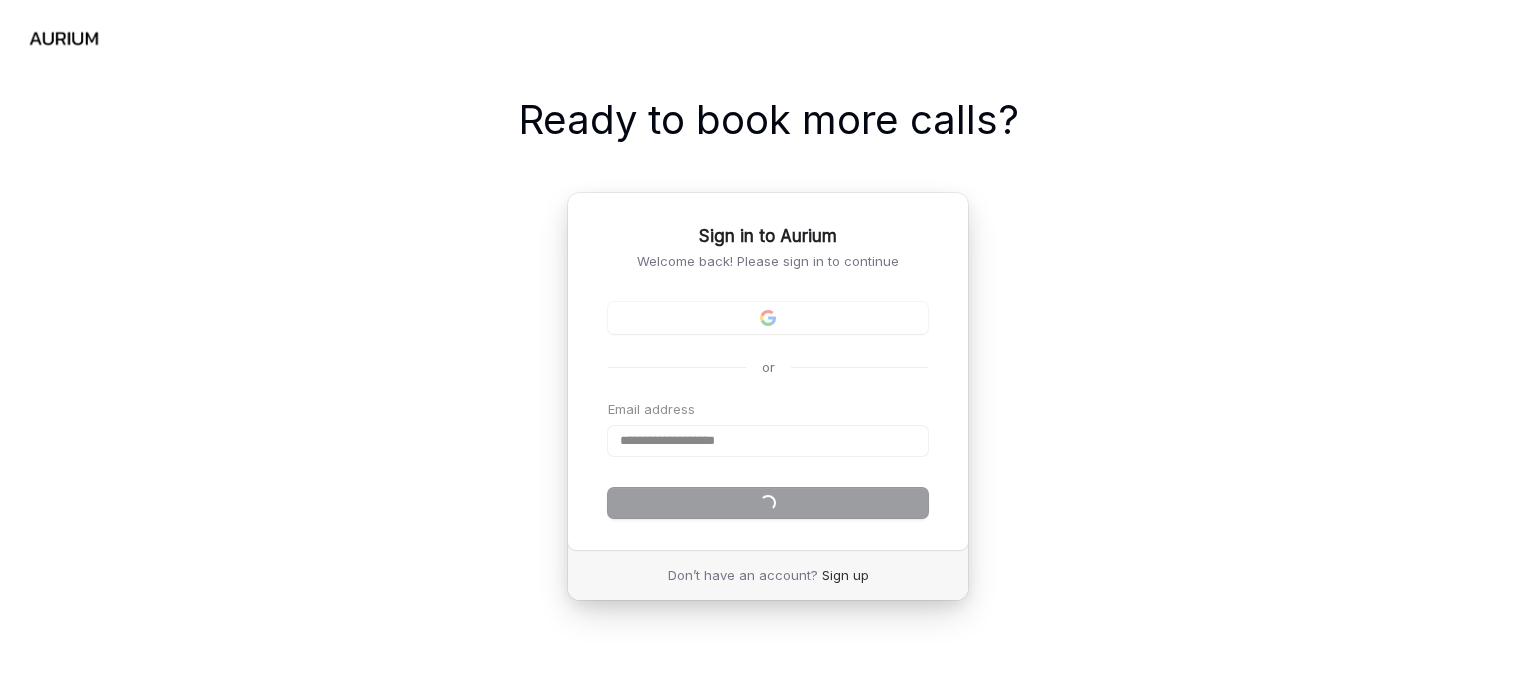 type on "**********" 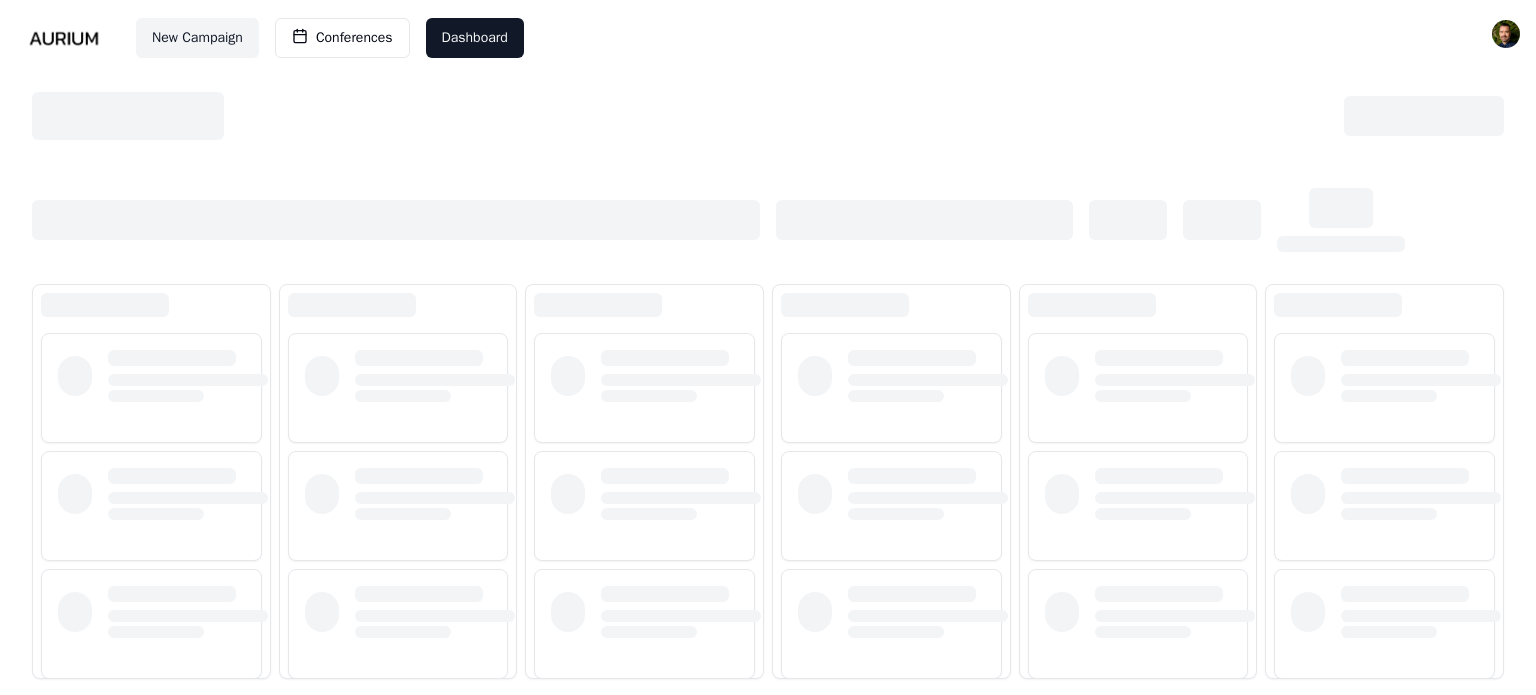scroll, scrollTop: 0, scrollLeft: 0, axis: both 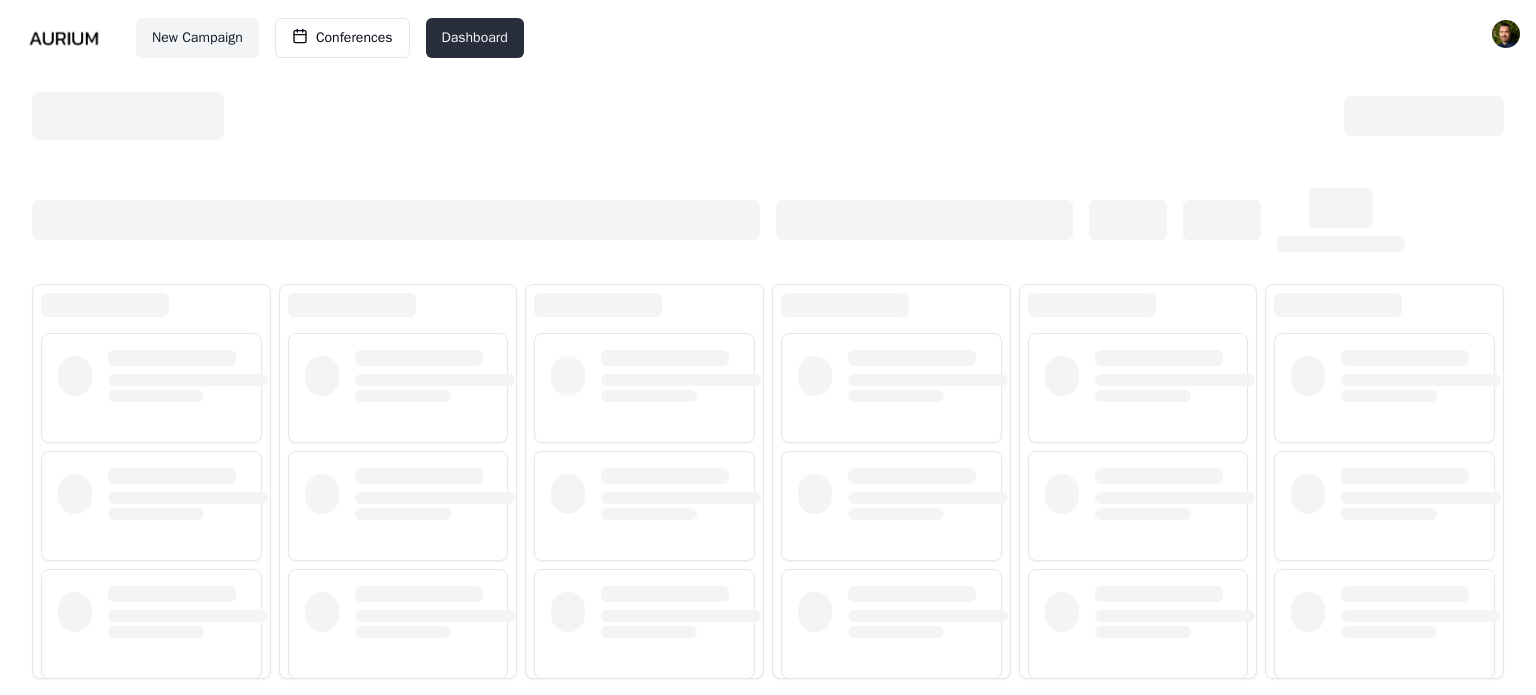 click on "Dashboard" at bounding box center (475, 38) 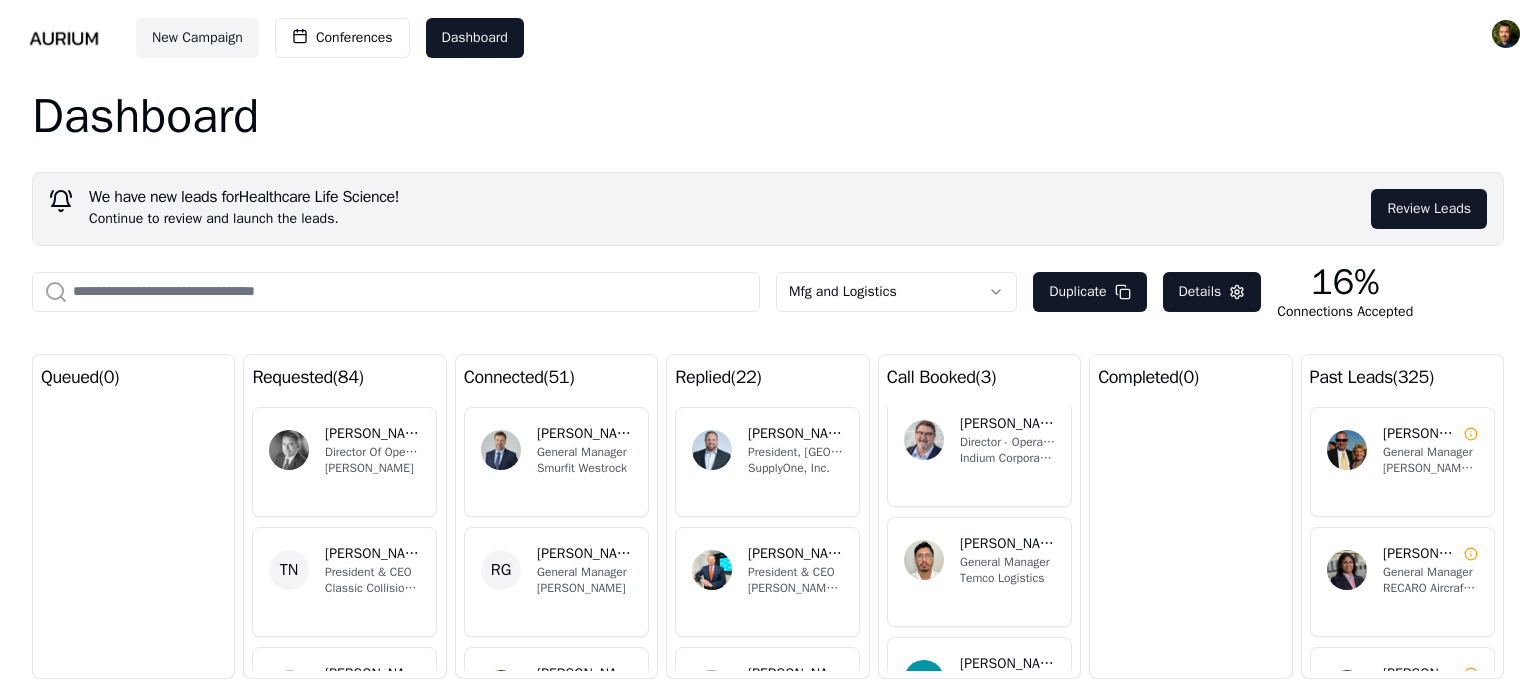 scroll, scrollTop: 0, scrollLeft: 0, axis: both 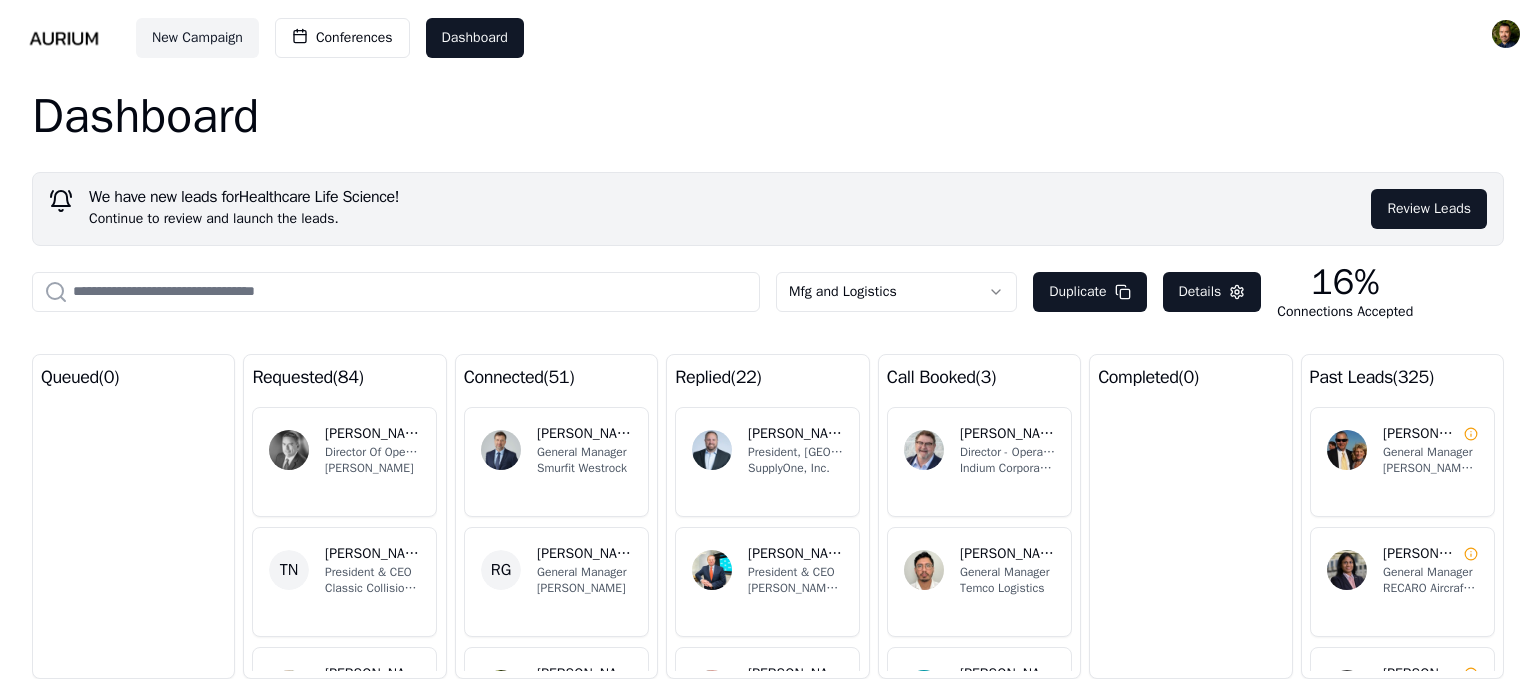 click on "New Campaign Conferences Dashboard Dashboard We have new leads for  Healthcare Life Science ! Continue to review and launch the leads. Review Leads Mfg and Logistics Duplicate Details 16% Connections Accepted queued  ( 0 ) requested  ( 84 ) MH [PERSON_NAME] Director Of Operations [PERSON_NAME] TN [PERSON_NAME] President & CEO Classic Collision Inc. [PERSON_NAME] [PERSON_NAME] President & CEO Generac Power Systems [PERSON_NAME]-[PERSON_NAME] General Manager / Principal Enterprise Solution Architect Corporate Applications and SAP Delta Air Lines PR [PERSON_NAME] President & CEO, Advanced Visualization Solutions GE HealthCare connected  ( 51 ) DH [PERSON_NAME] General Manager Smurfit Westrock RG [PERSON_NAME] General Manager [PERSON_NAME] SY [PERSON_NAME] Director of Operations True Manufacturing TH [PERSON_NAME] General Manager - Bevcorp Division JBT Marel [PERSON_NAME] Director Of Operations Crash Champions replied  ( 22 ) DH [PERSON_NAME] President, Southwest Region SupplyOne, Inc. OR [PERSON_NAME] President & CEO [PERSON_NAME], Inc." at bounding box center (768, 347) 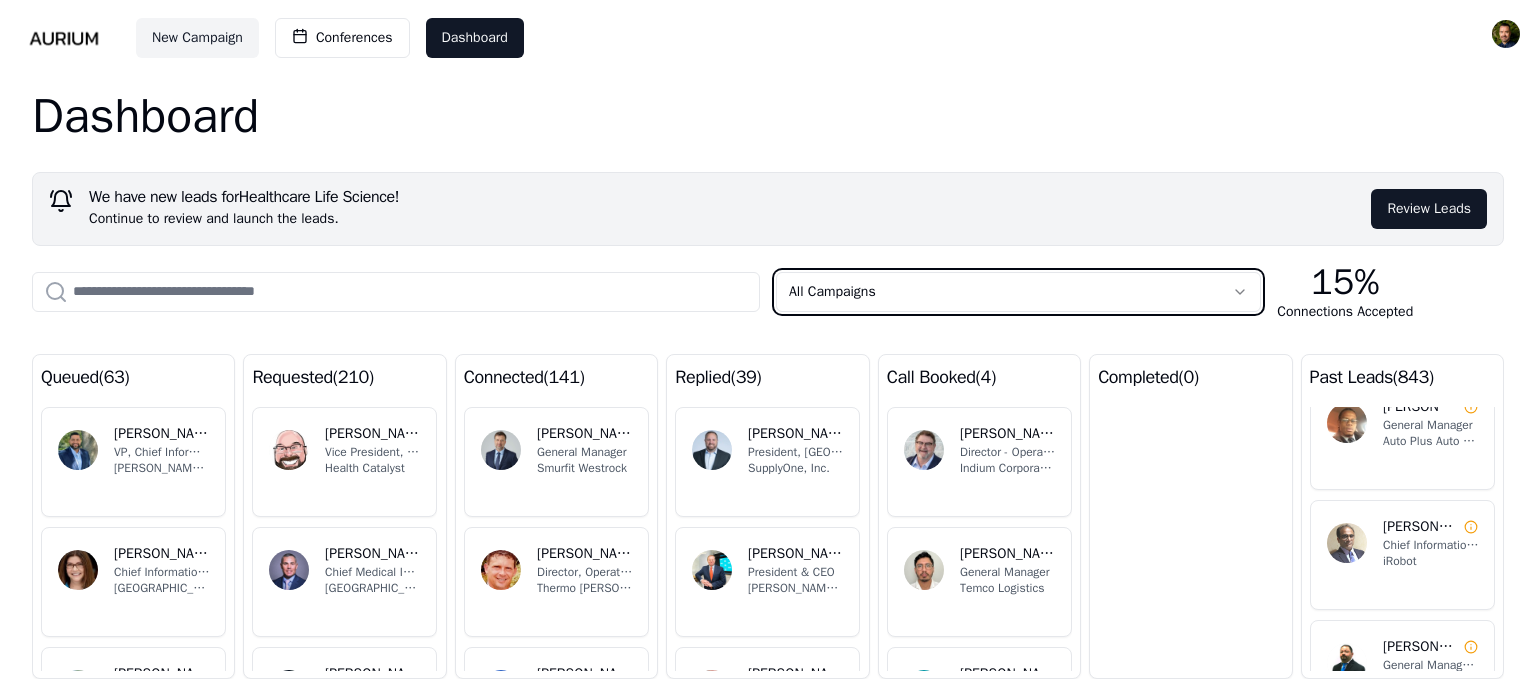 scroll, scrollTop: 4300, scrollLeft: 0, axis: vertical 